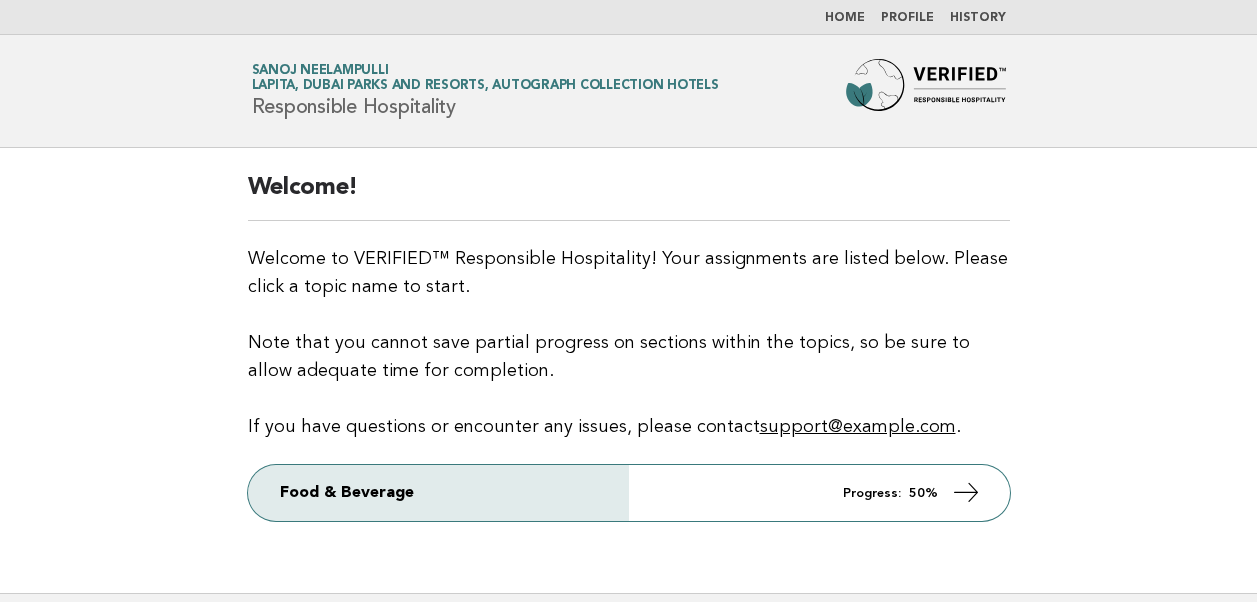 scroll, scrollTop: 0, scrollLeft: 0, axis: both 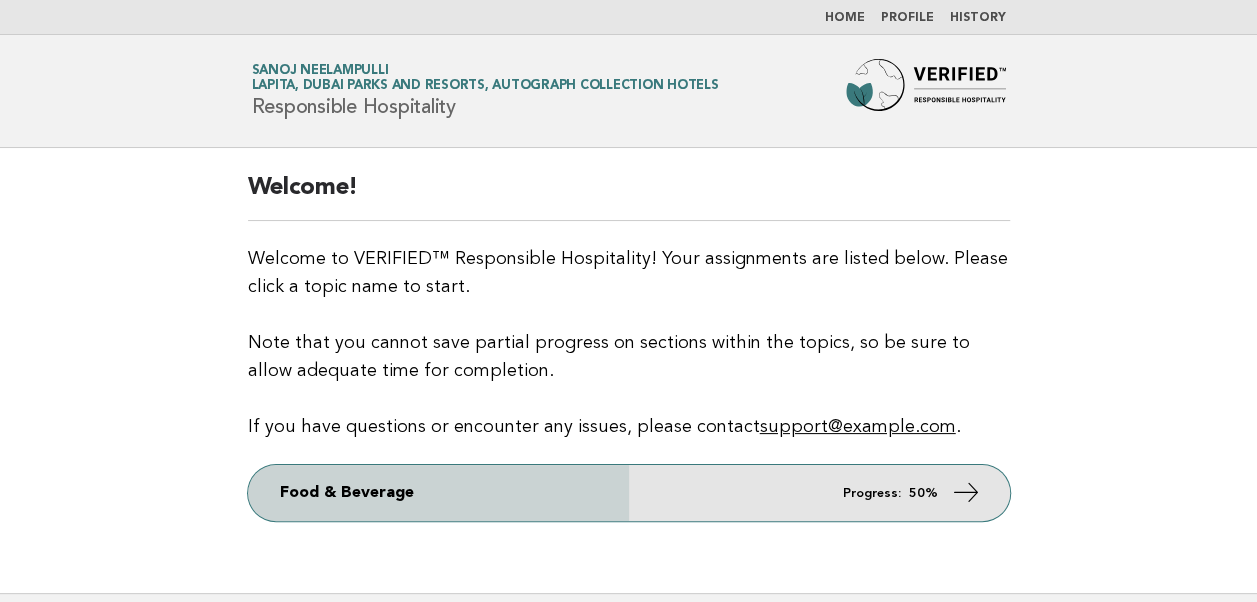 click on "Progress:" at bounding box center (872, 493) 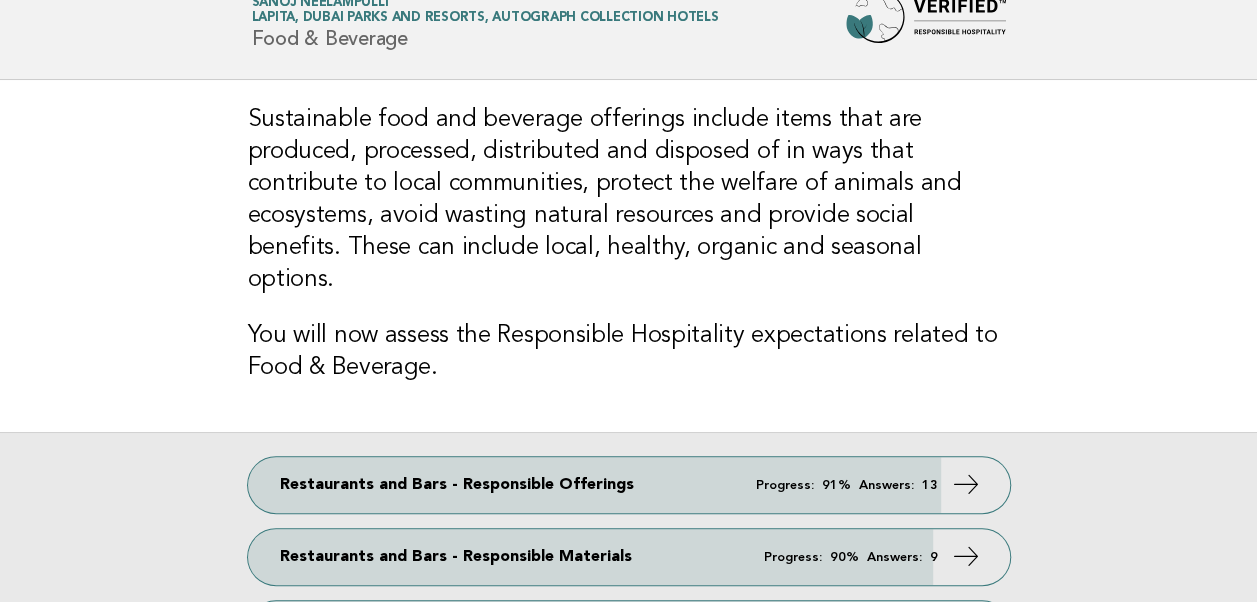 scroll, scrollTop: 100, scrollLeft: 0, axis: vertical 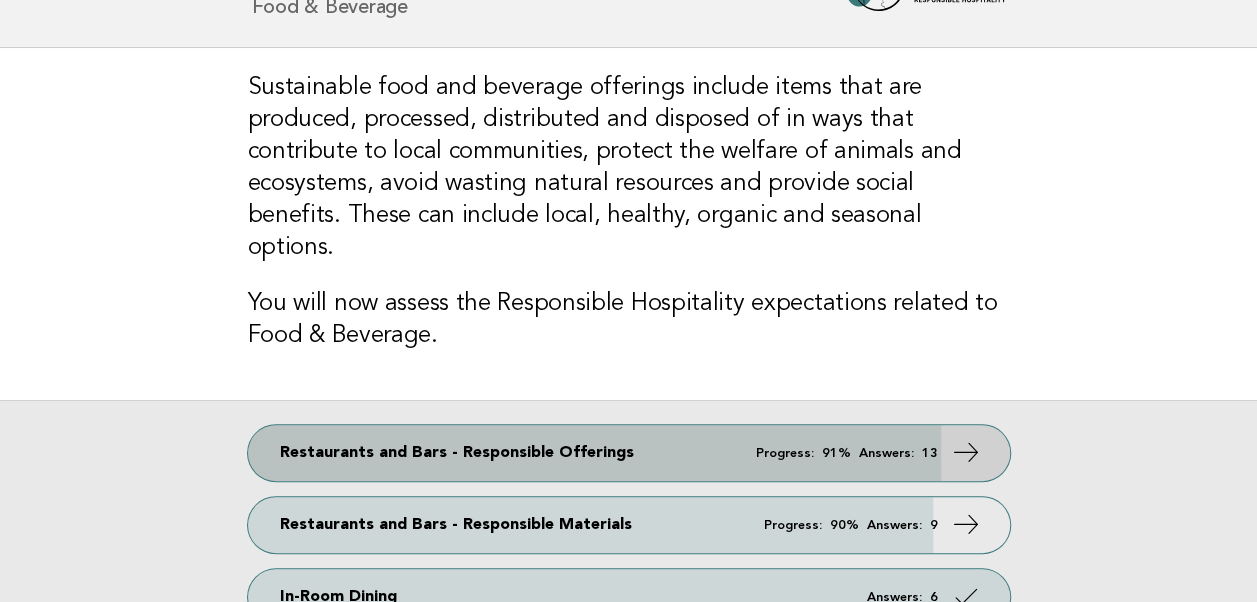 click on "Answers:" at bounding box center (886, 453) 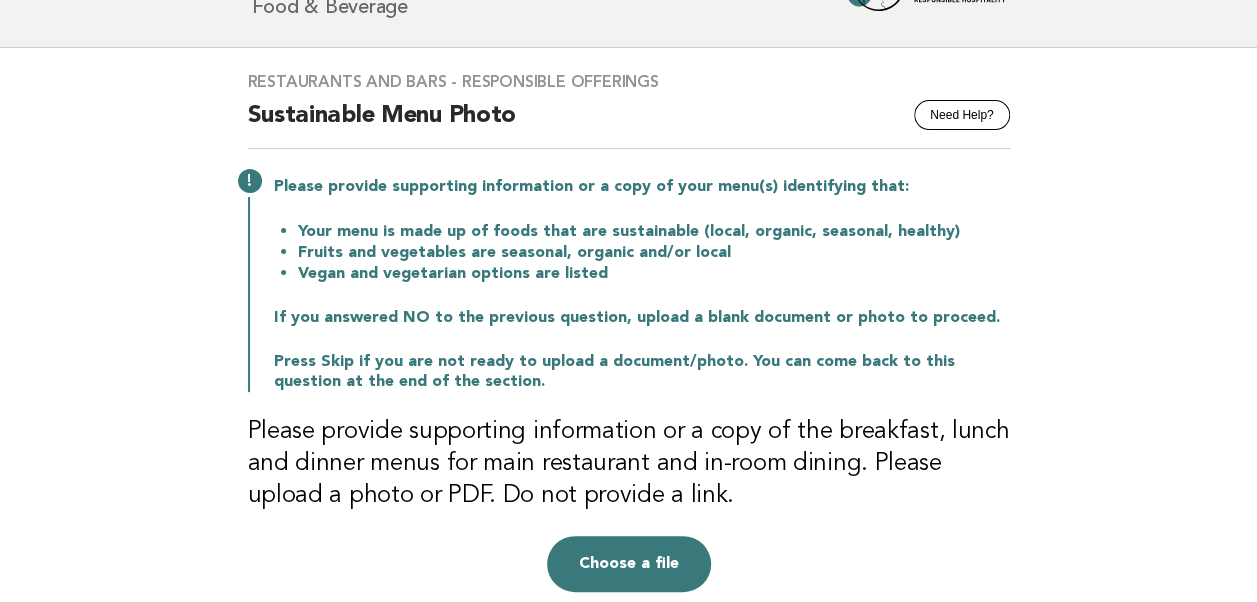 scroll, scrollTop: 200, scrollLeft: 0, axis: vertical 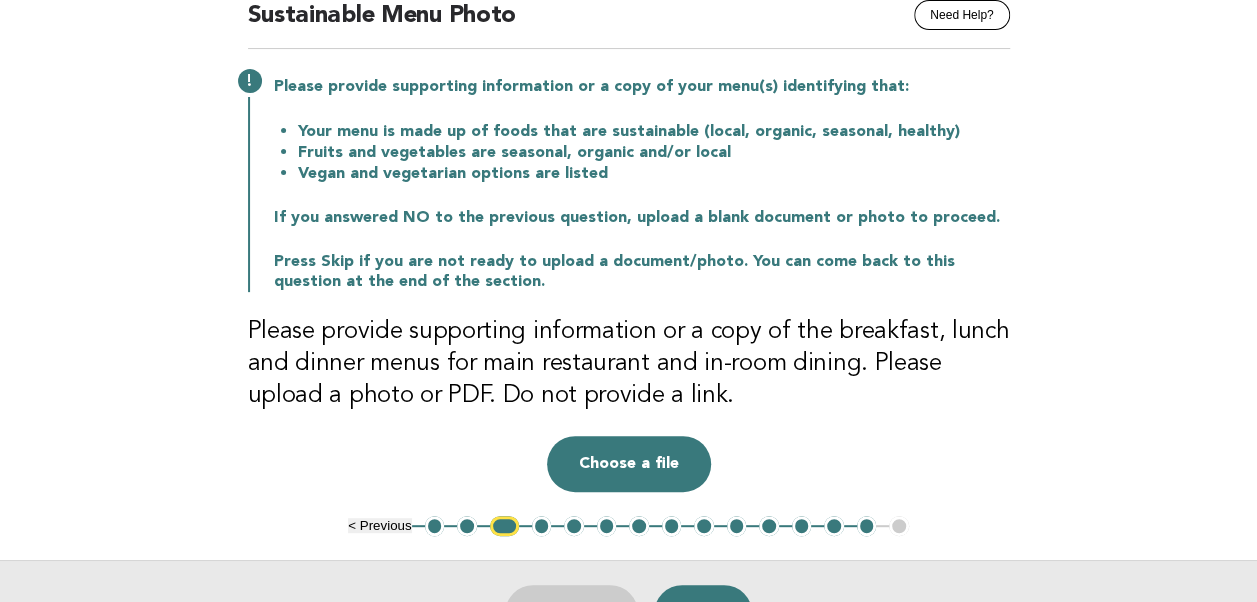 click on "3" at bounding box center (504, 526) 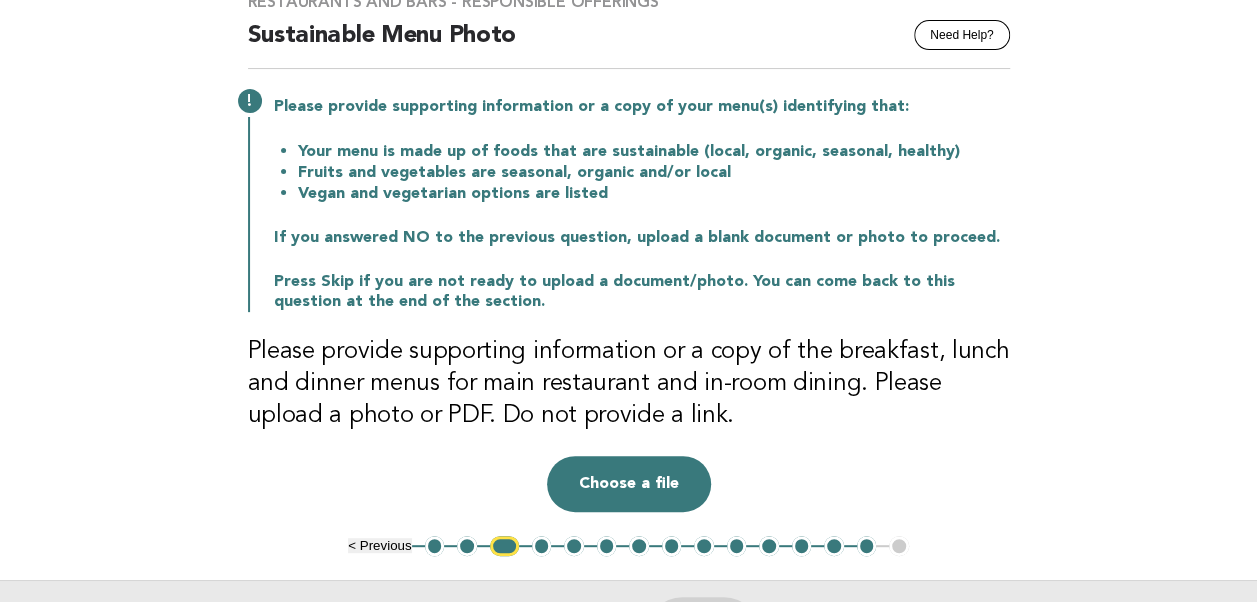scroll, scrollTop: 136, scrollLeft: 0, axis: vertical 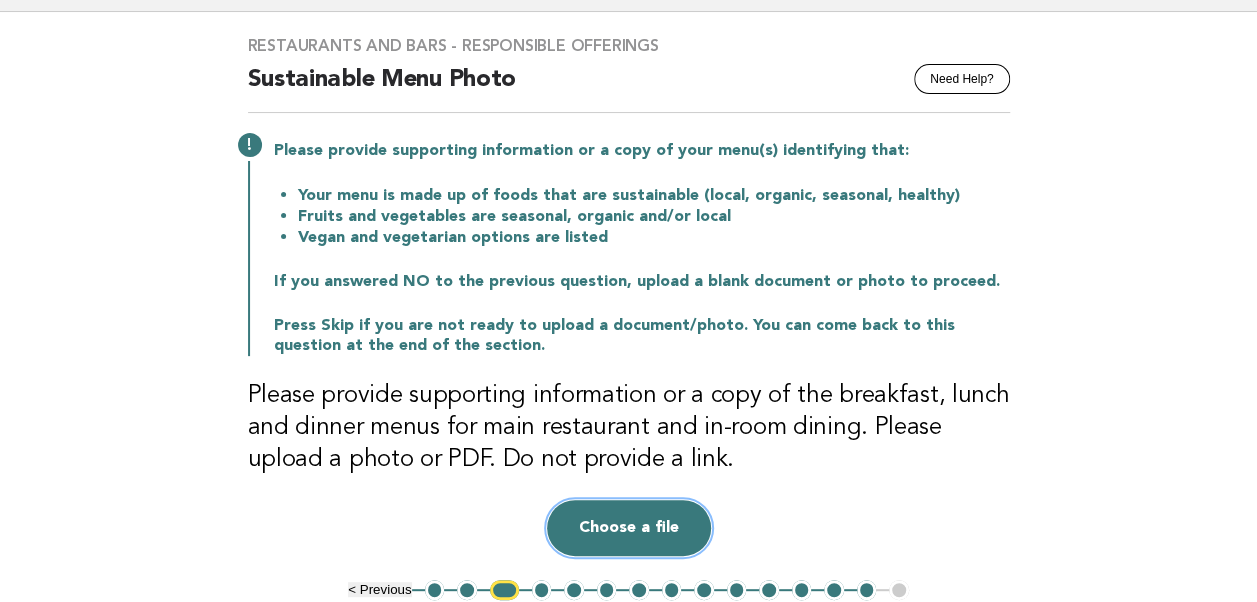 click on "Choose a file" at bounding box center [629, 528] 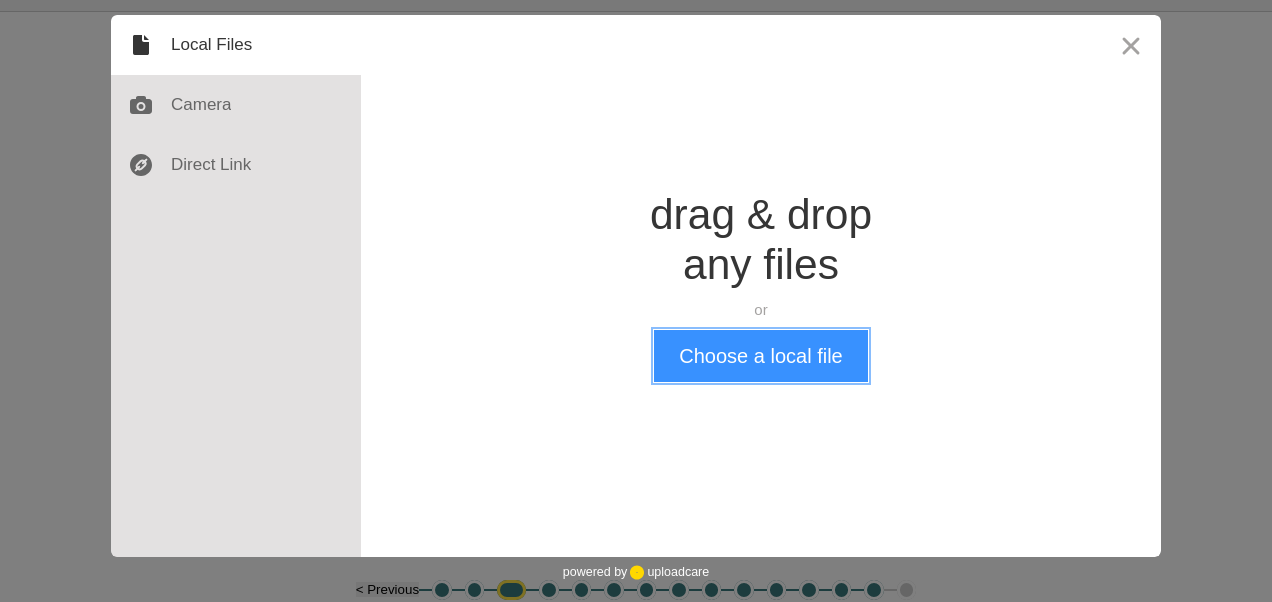 click on "Choose a local file" at bounding box center (760, 356) 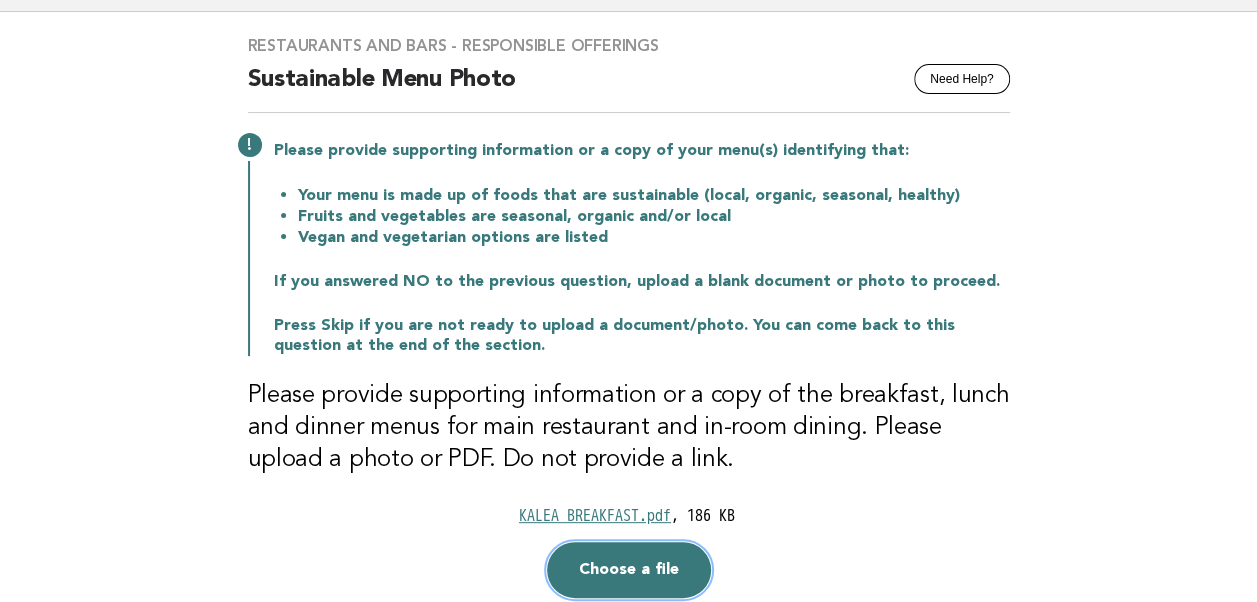 click on "Choose a file" at bounding box center (629, 570) 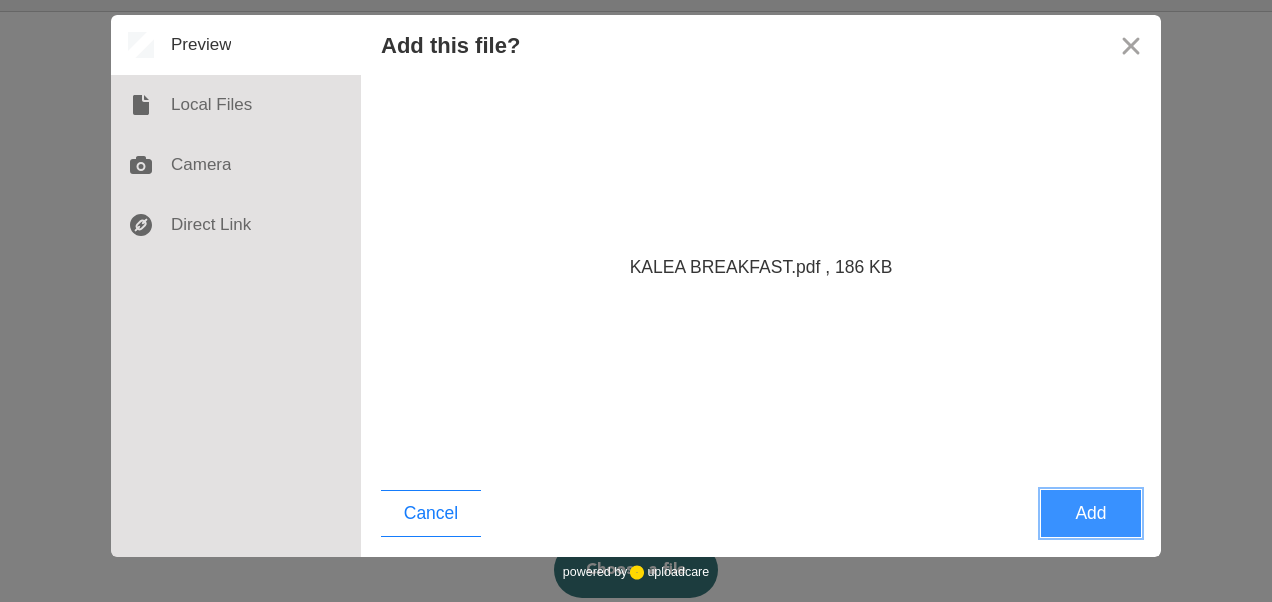 click on "Add" at bounding box center (1091, 513) 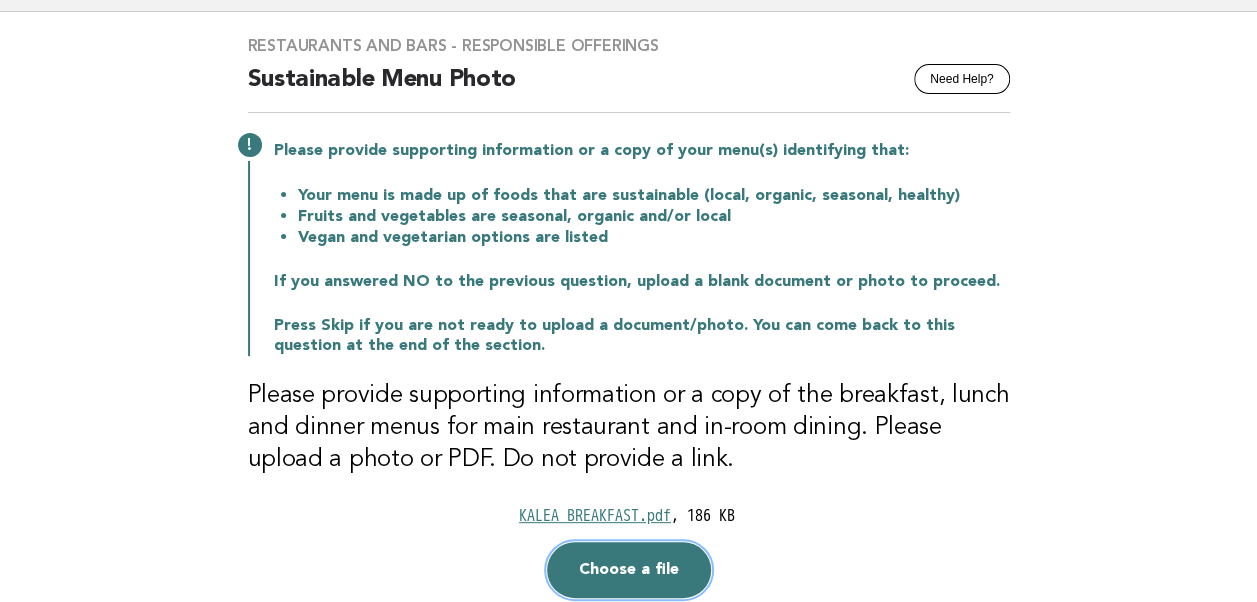 click on "Choose a file" at bounding box center [629, 570] 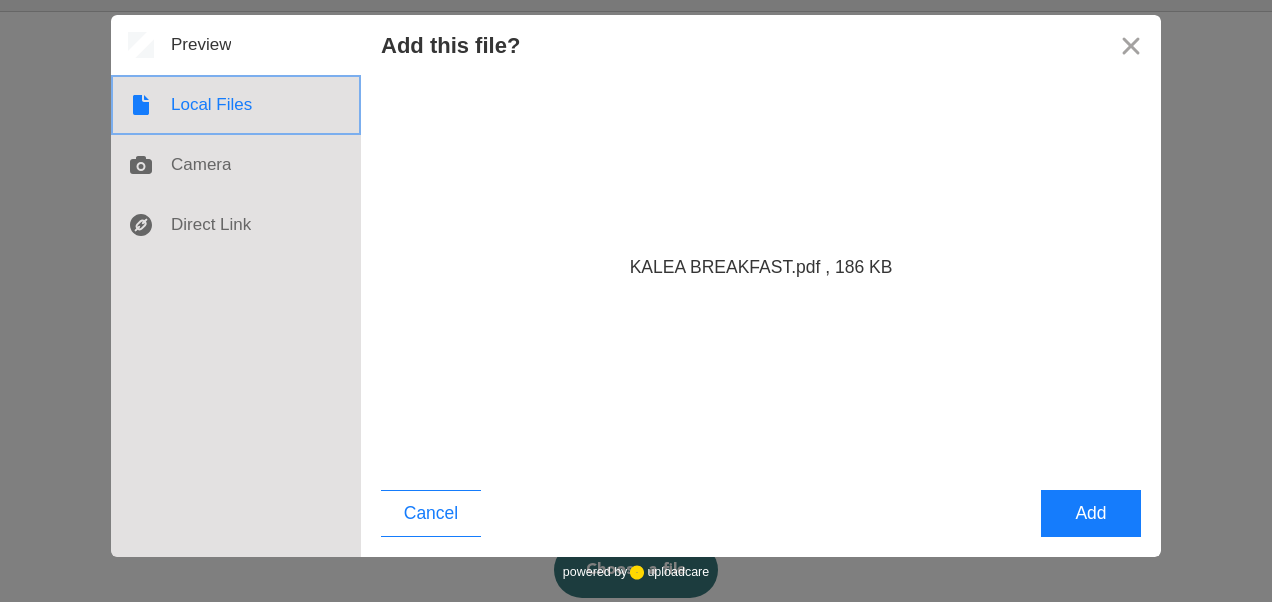 click at bounding box center [236, 105] 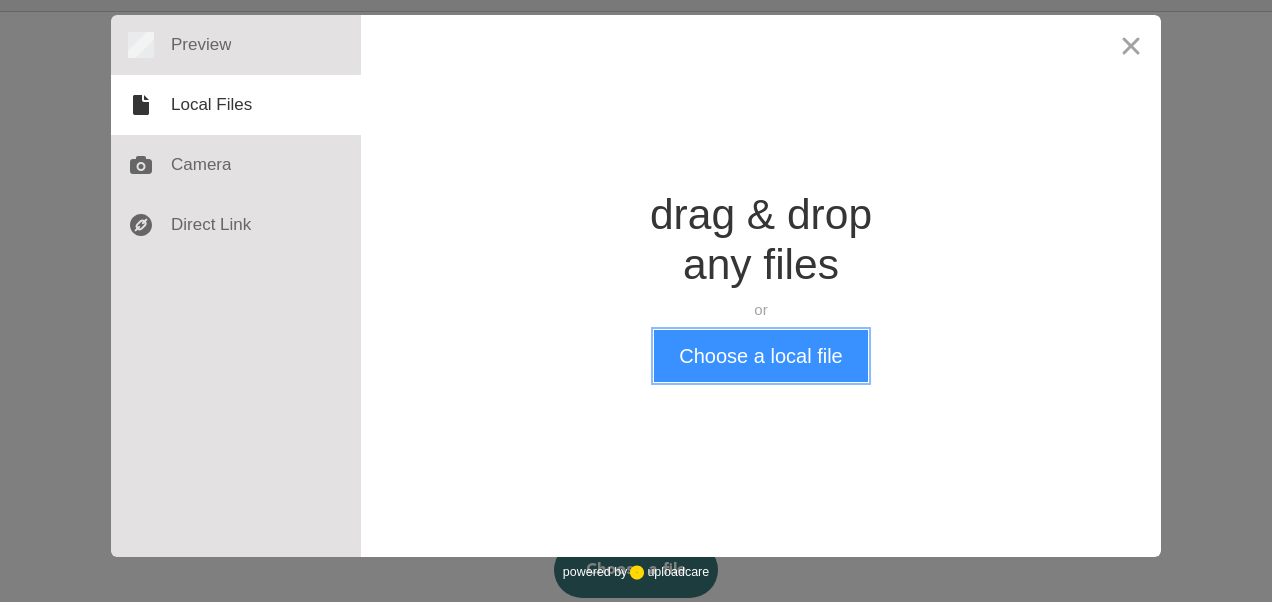 click on "Choose a local file" at bounding box center (760, 356) 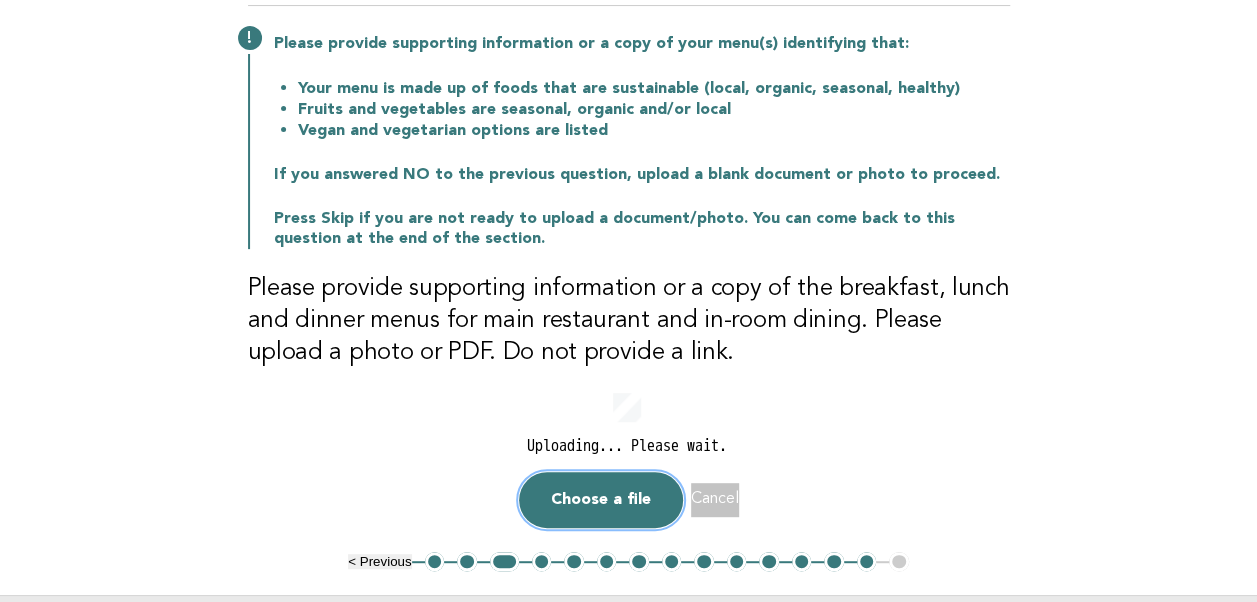 scroll, scrollTop: 260, scrollLeft: 0, axis: vertical 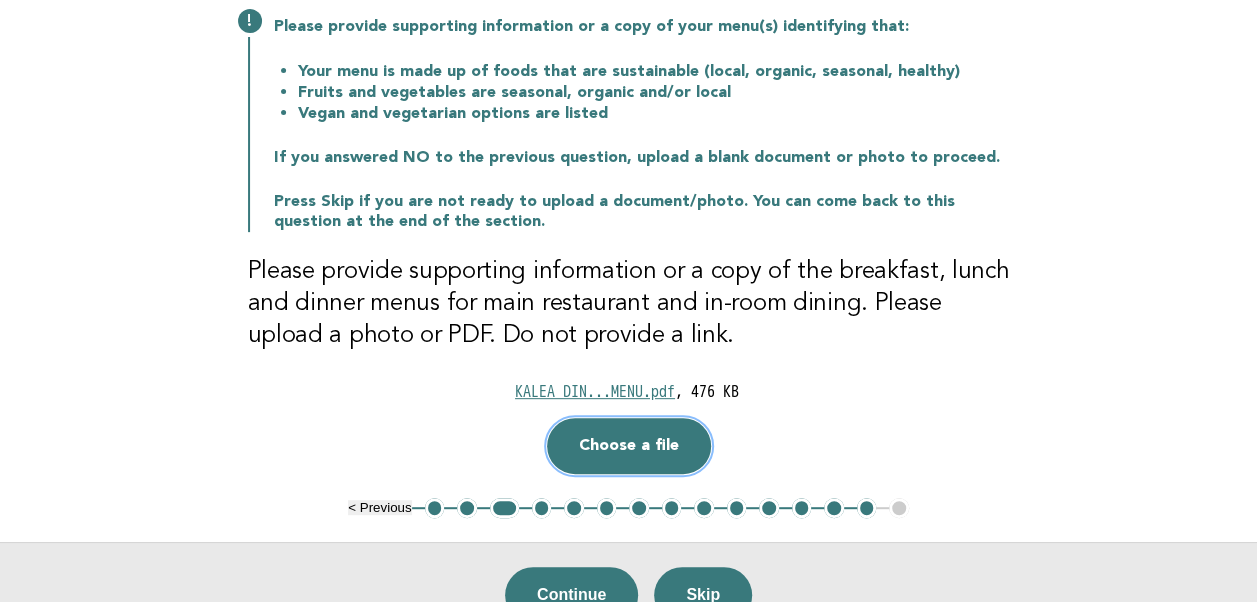 click on "Choose a file" at bounding box center [629, 446] 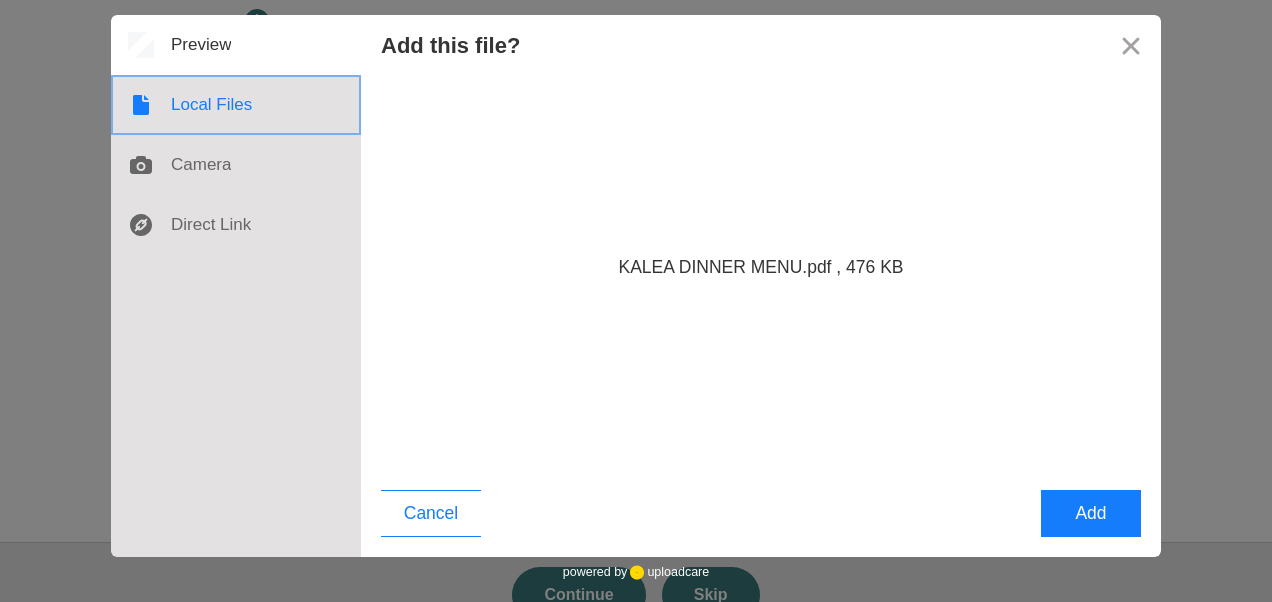 click at bounding box center [236, 105] 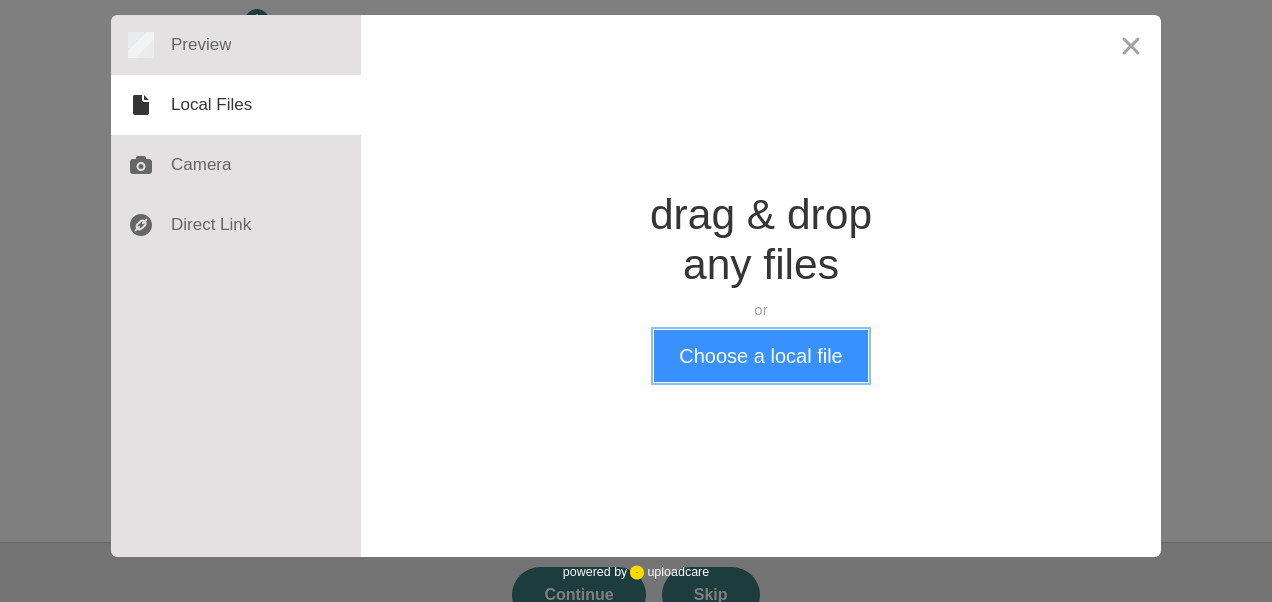 click on "Choose a local file" at bounding box center [760, 356] 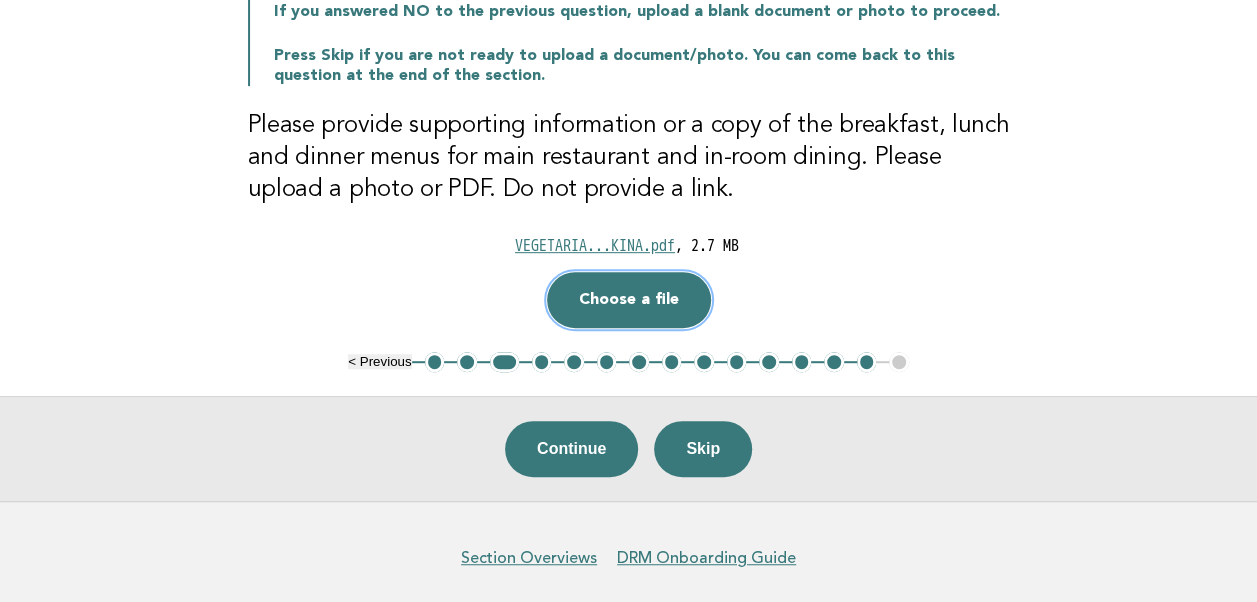 scroll, scrollTop: 478, scrollLeft: 0, axis: vertical 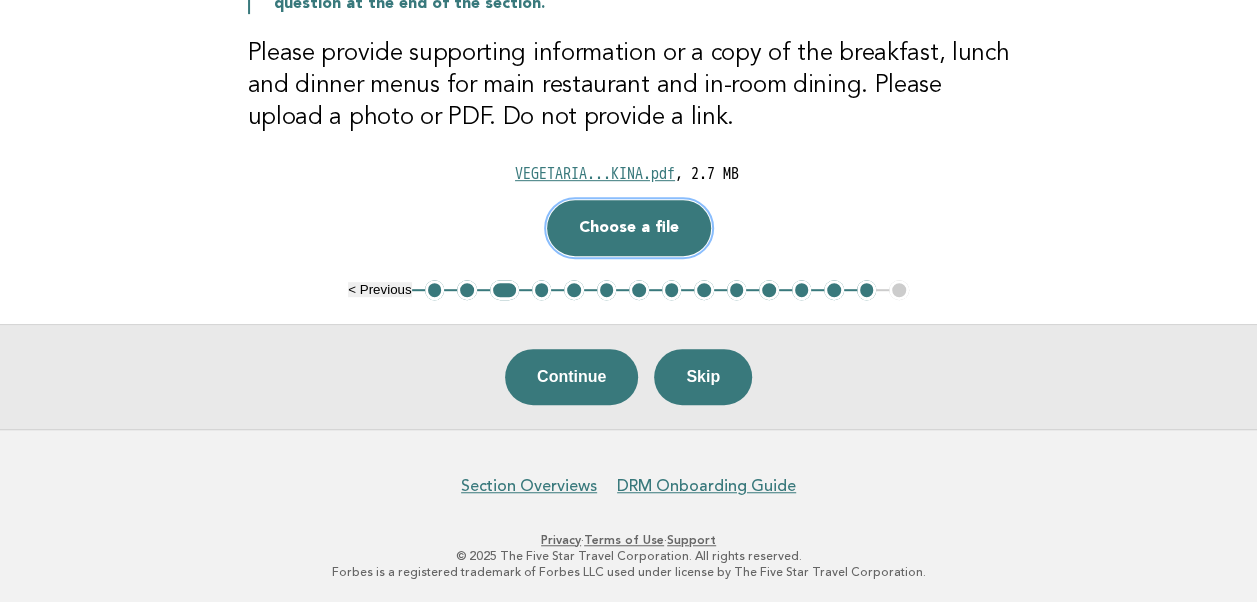 click on "Choose a file" at bounding box center [629, 228] 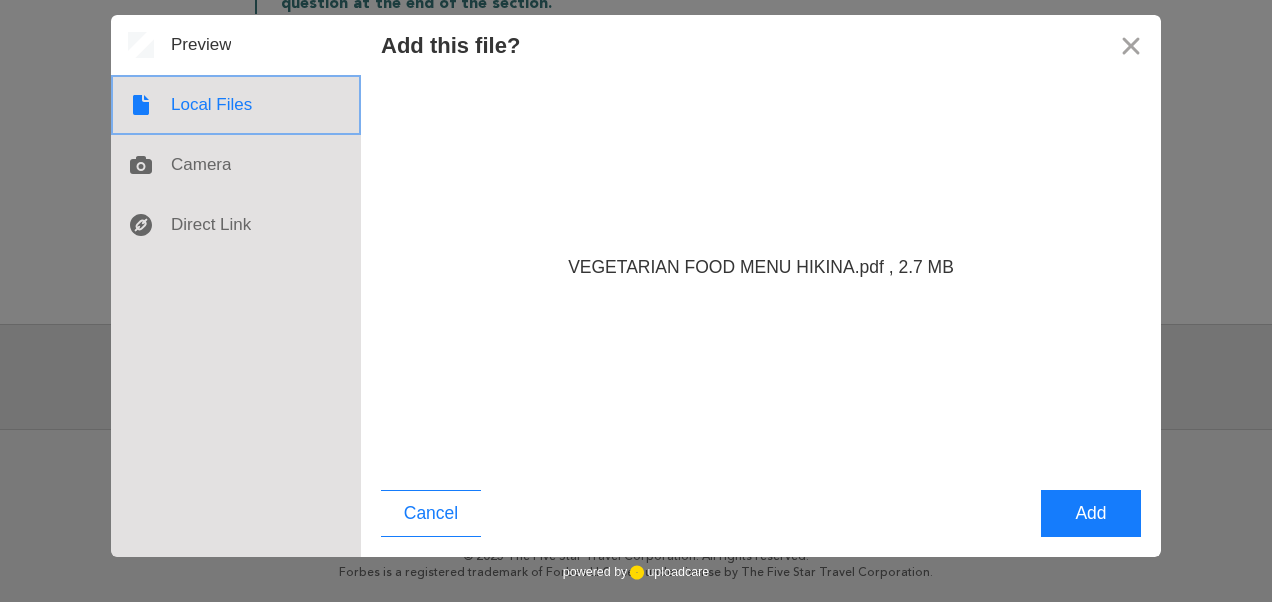 click at bounding box center (236, 105) 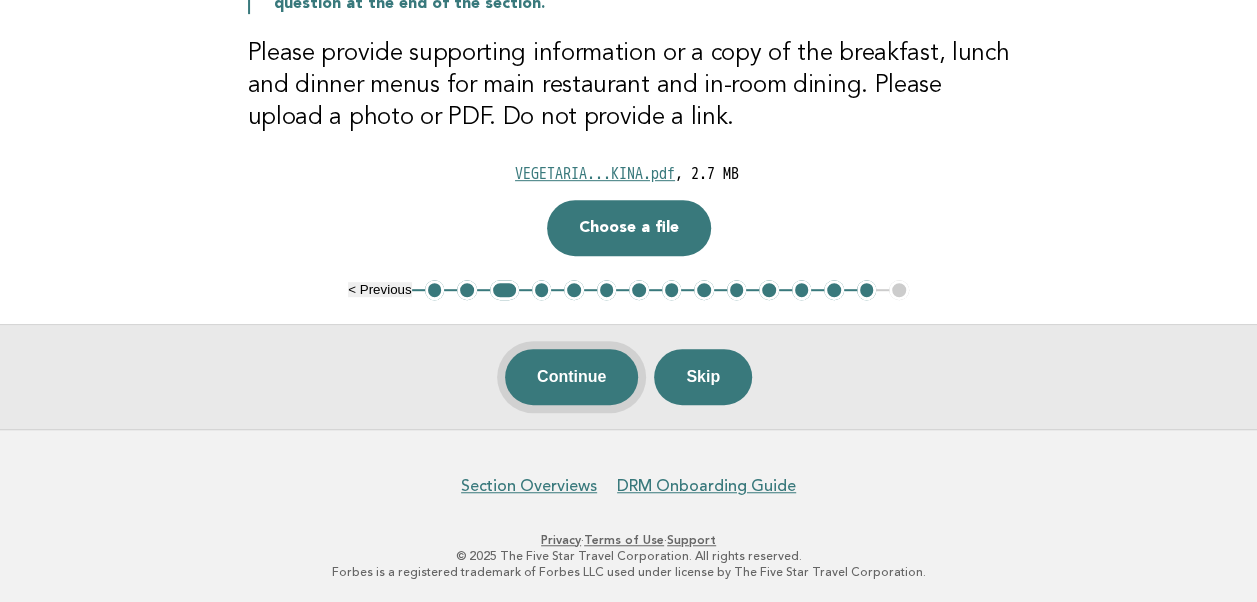 click on "Continue" at bounding box center (571, 377) 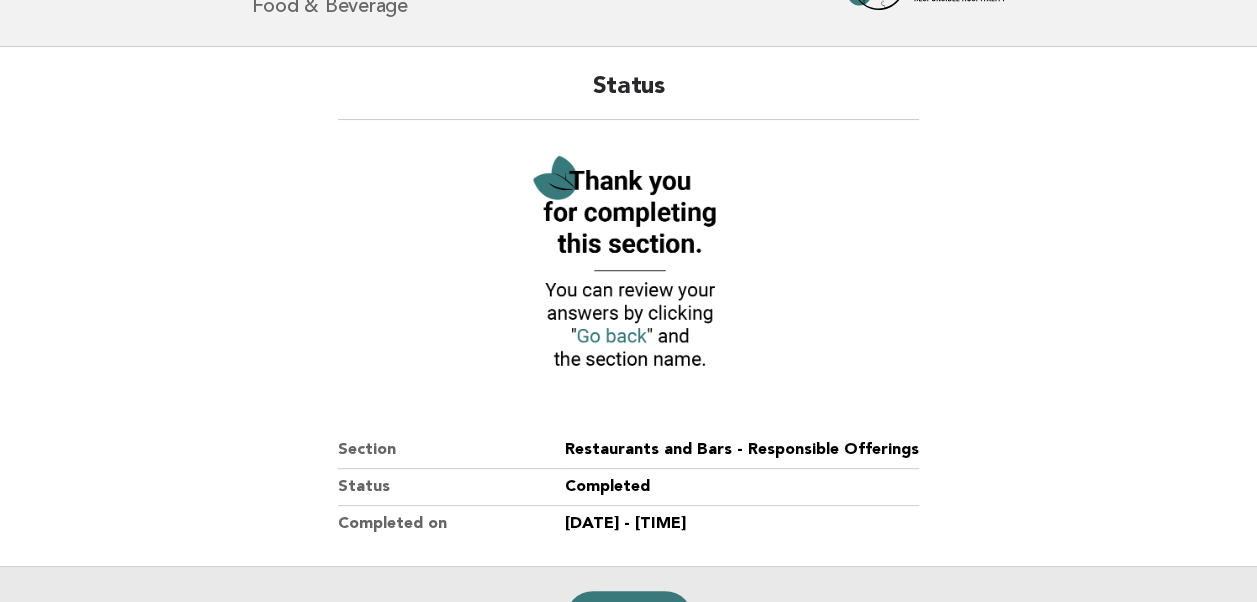 scroll, scrollTop: 200, scrollLeft: 0, axis: vertical 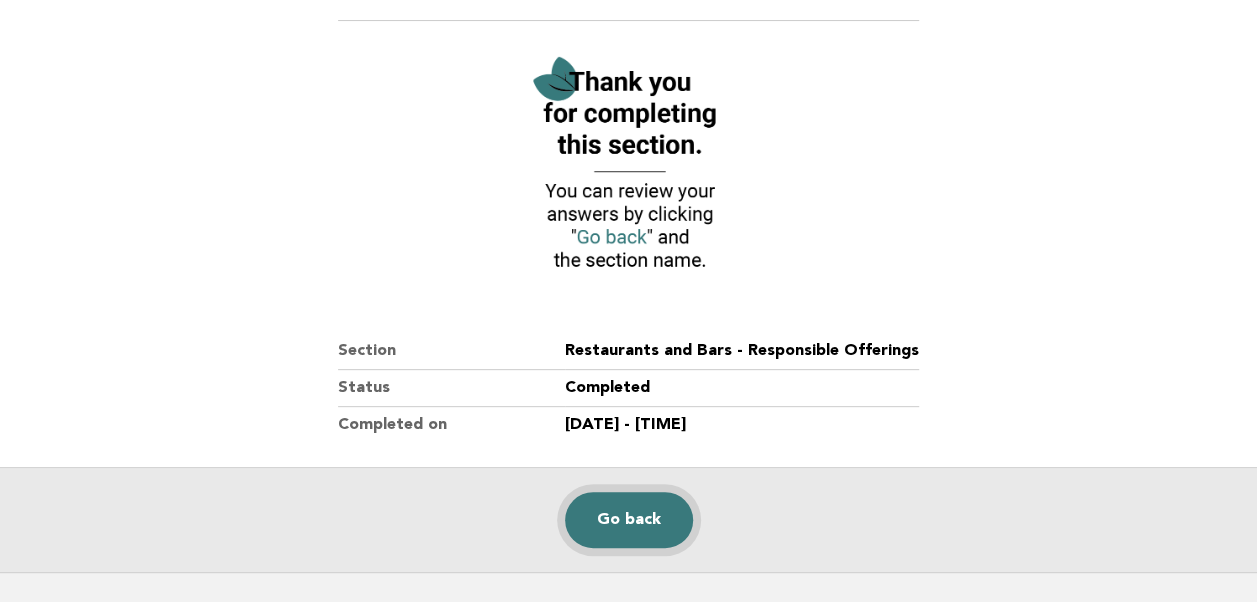click on "Go back" at bounding box center [629, 520] 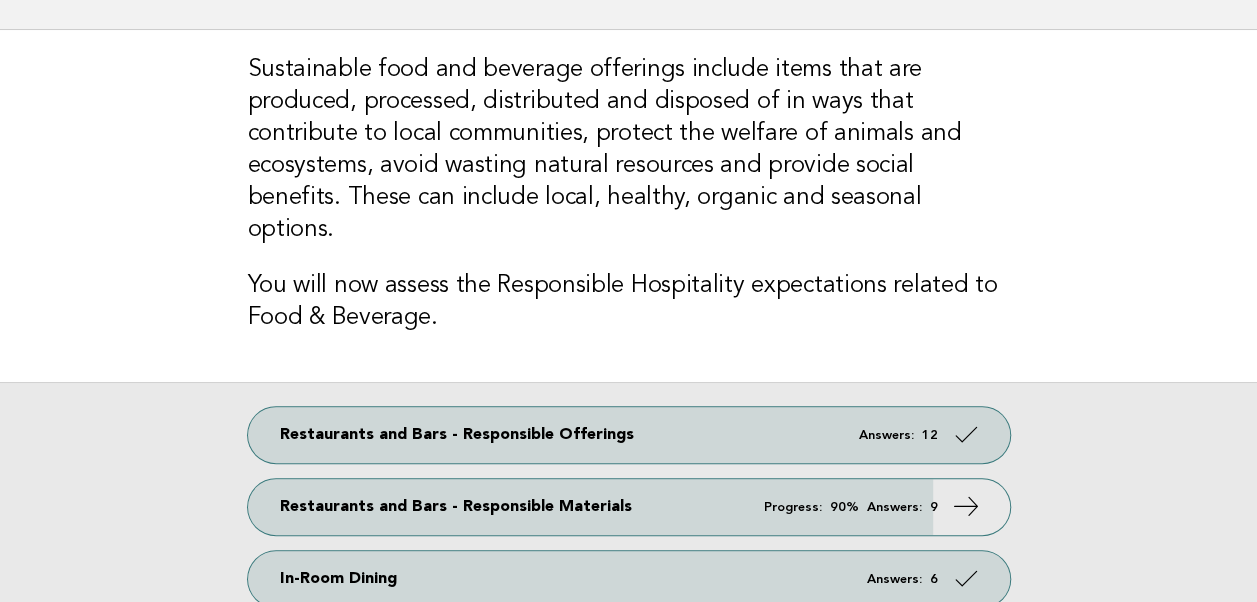 scroll, scrollTop: 300, scrollLeft: 0, axis: vertical 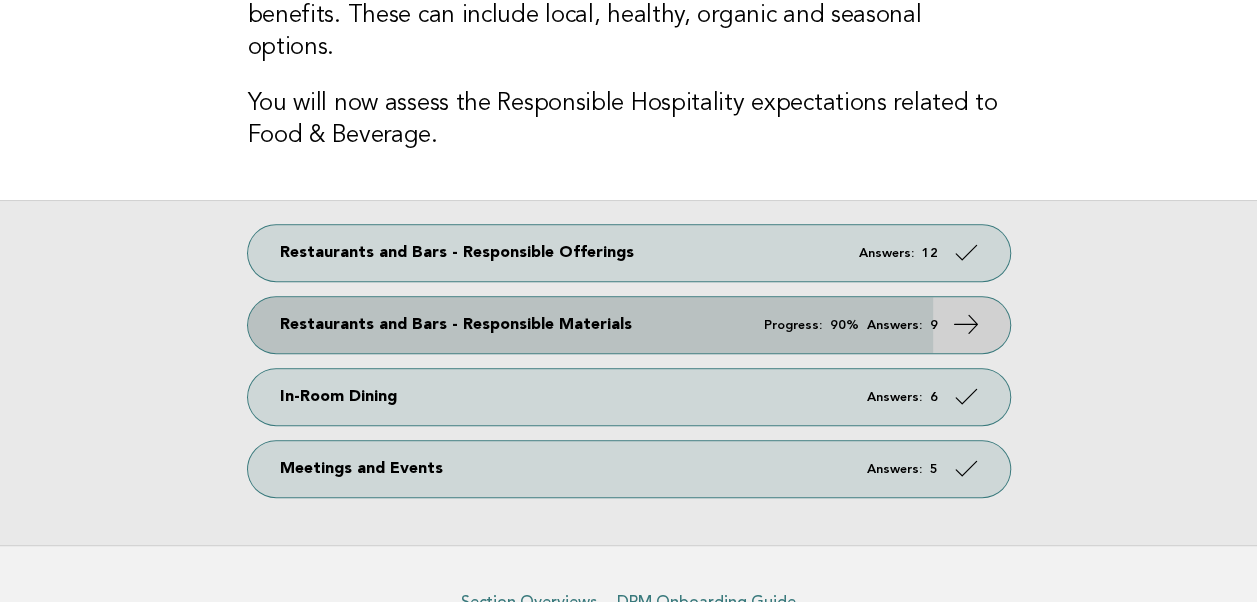 click on "Answers:" at bounding box center (894, 325) 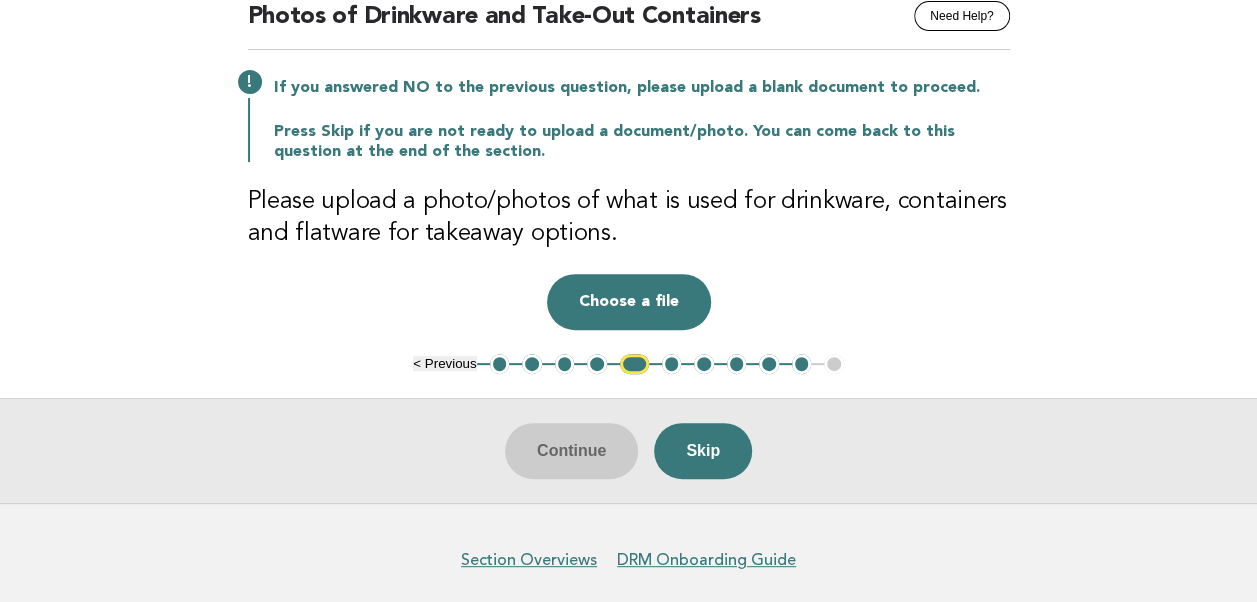 scroll, scrollTop: 200, scrollLeft: 0, axis: vertical 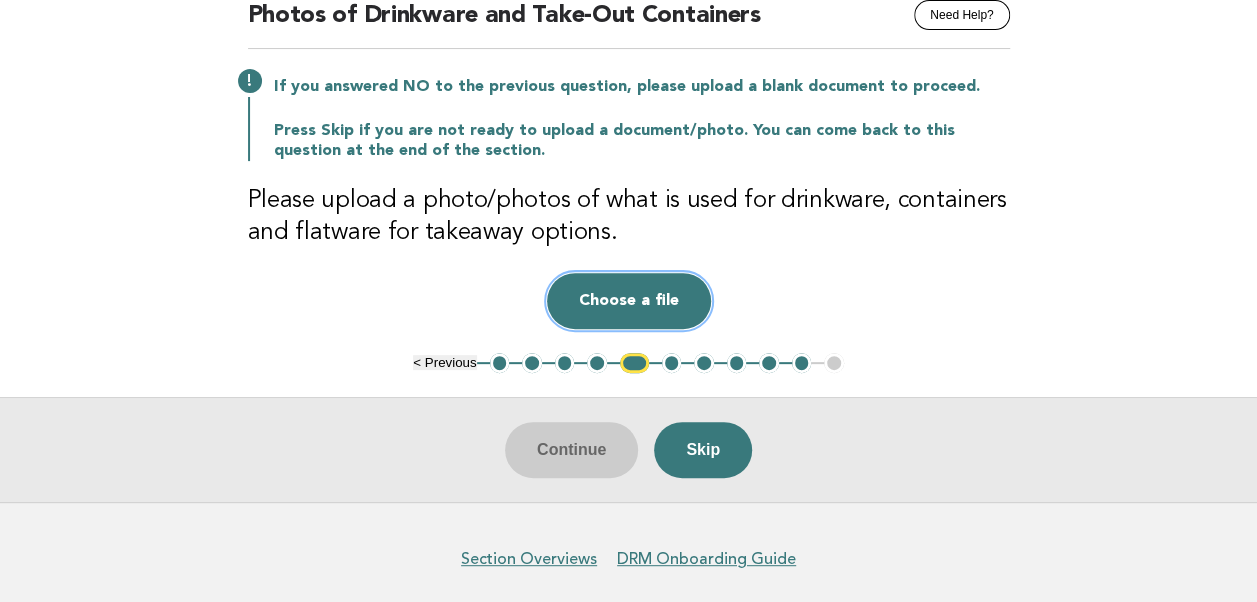 click on "Choose a file" at bounding box center (629, 301) 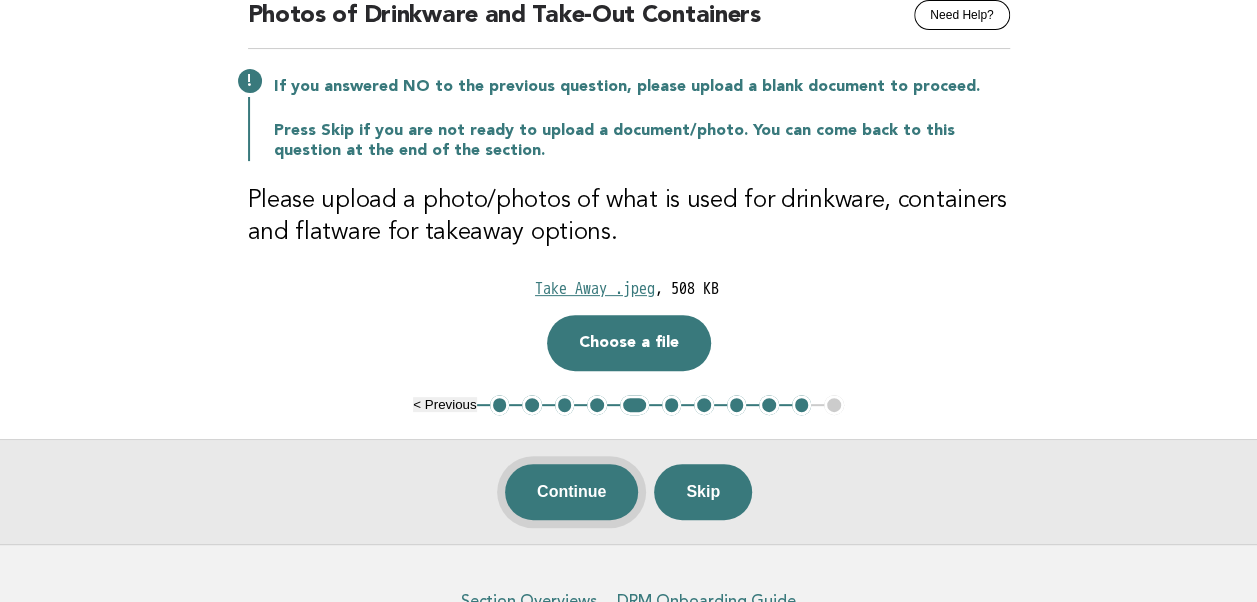 click on "Continue" at bounding box center (571, 492) 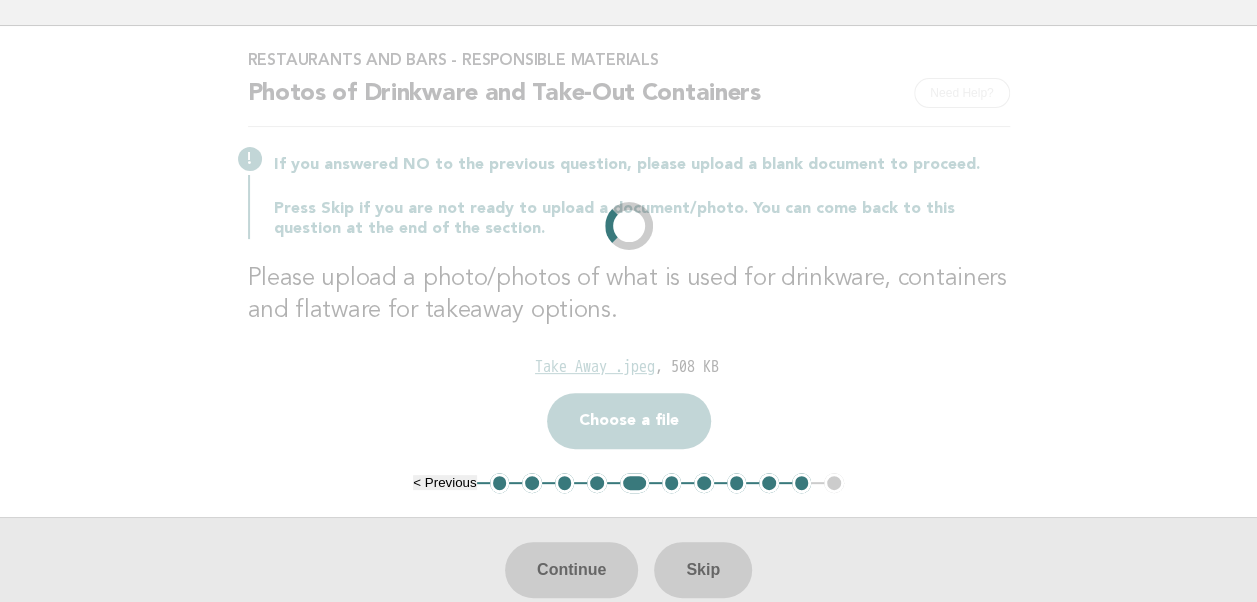 scroll, scrollTop: 114, scrollLeft: 0, axis: vertical 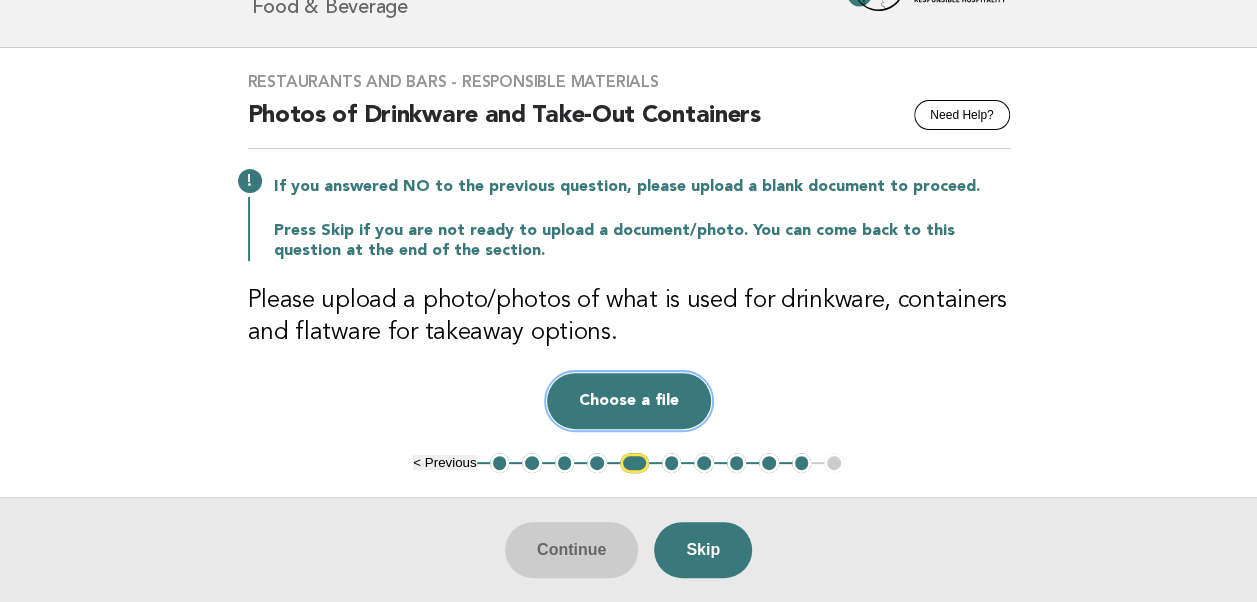 click on "Choose a file" at bounding box center [629, 401] 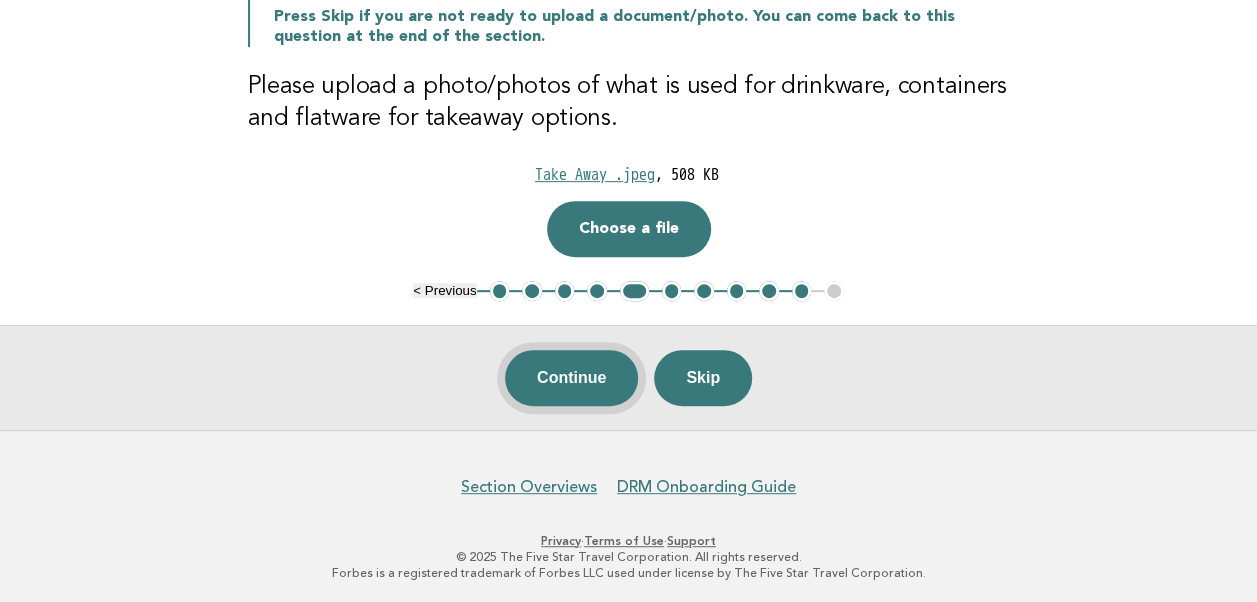 click on "Continue" at bounding box center [571, 378] 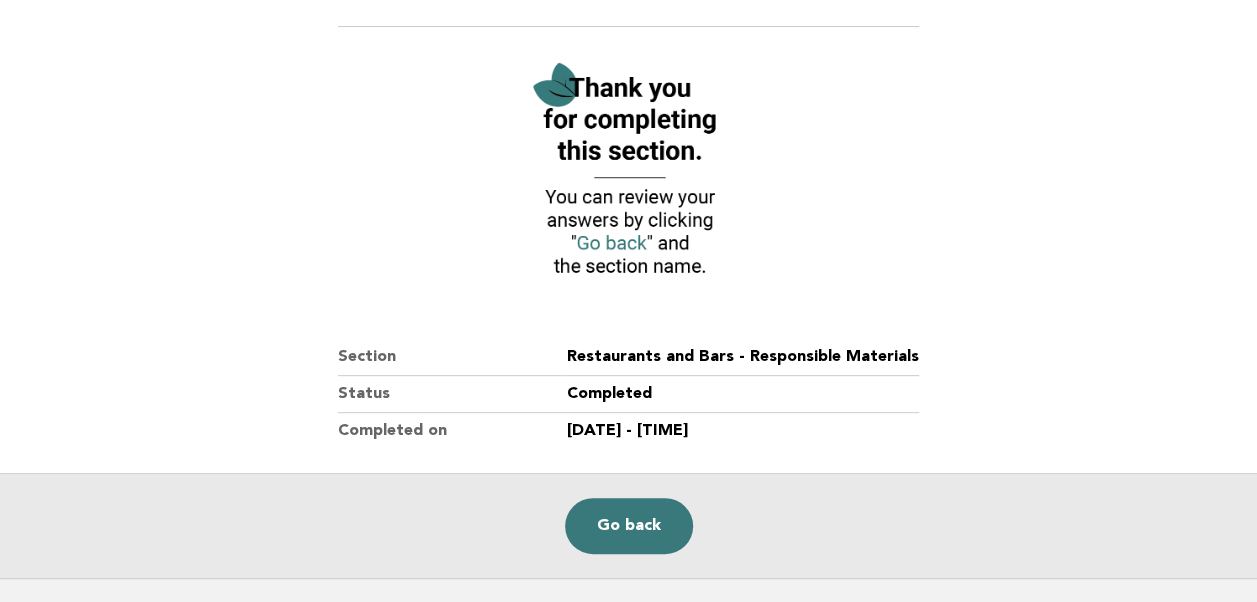 scroll, scrollTop: 200, scrollLeft: 0, axis: vertical 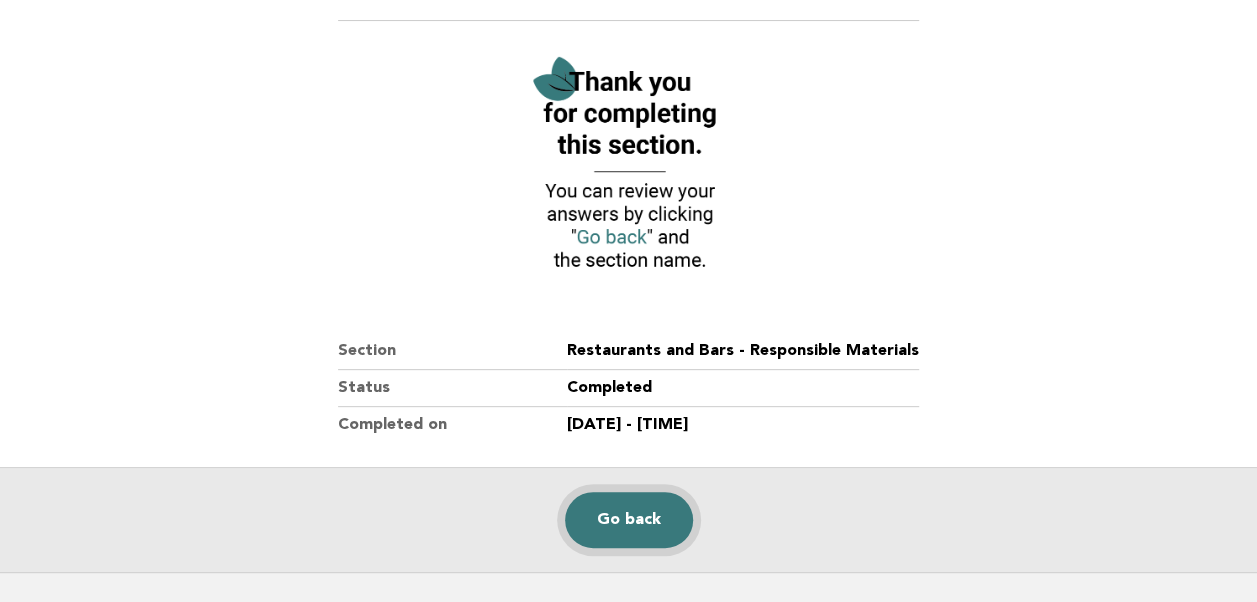 click on "Go back" at bounding box center [629, 520] 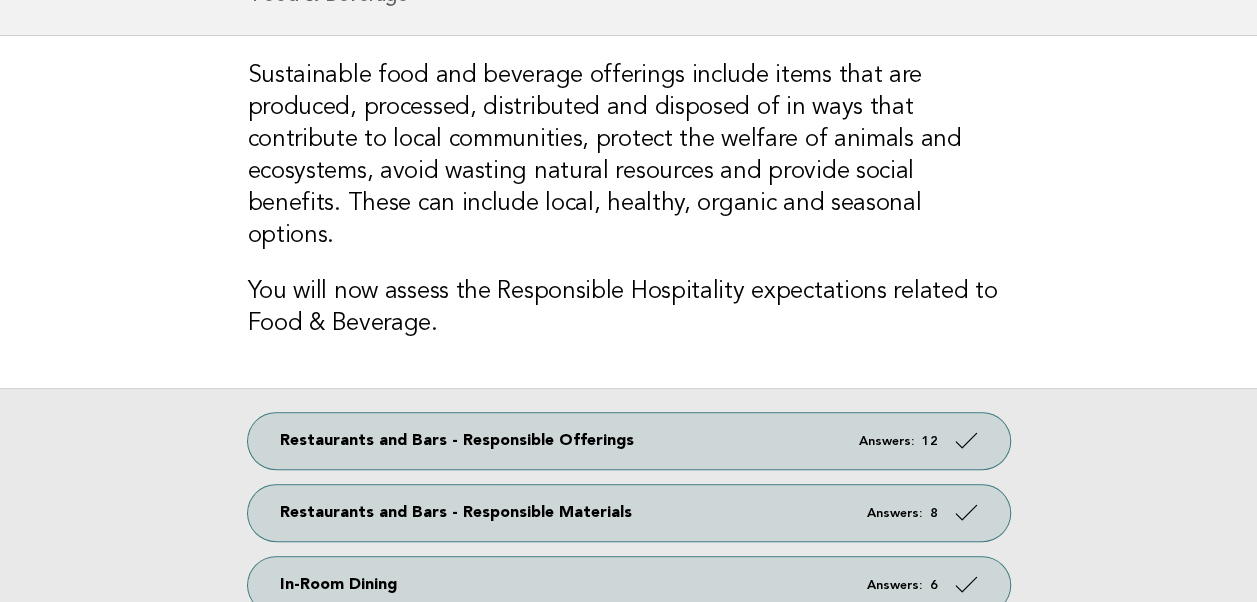scroll, scrollTop: 0, scrollLeft: 0, axis: both 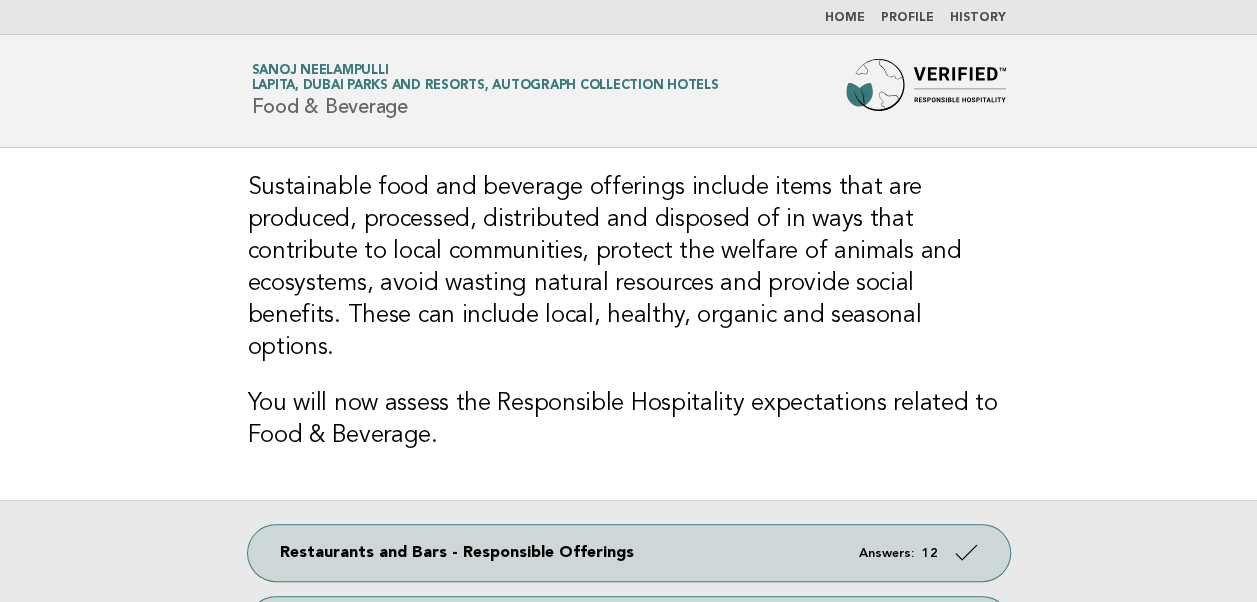click on "Home" at bounding box center (845, 18) 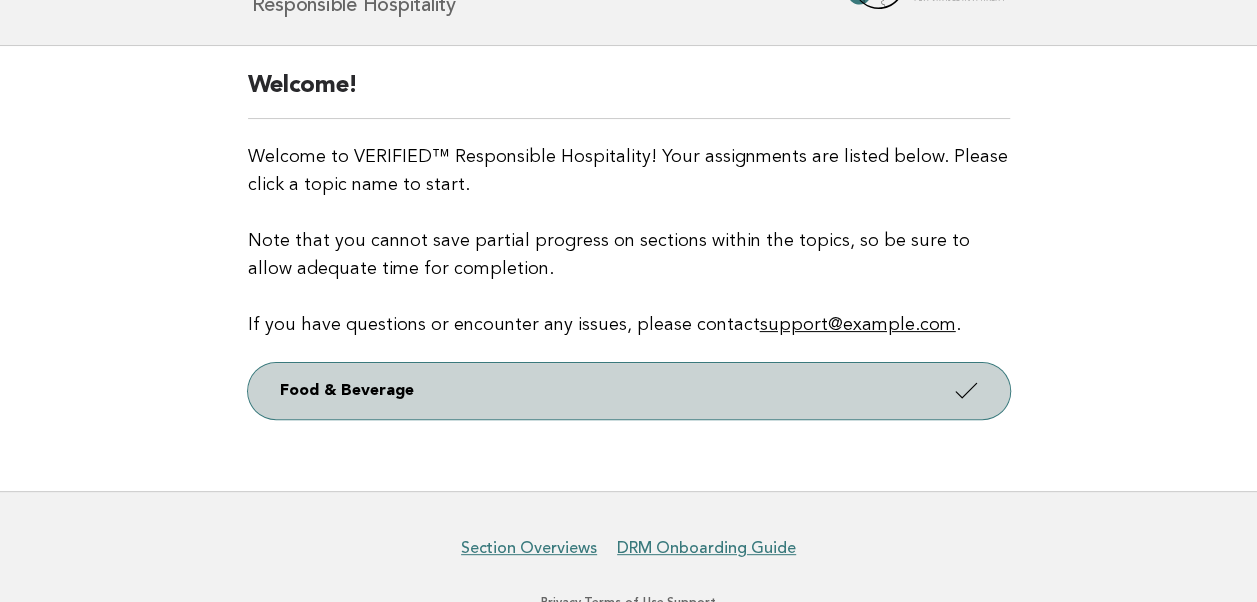 scroll, scrollTop: 0, scrollLeft: 0, axis: both 